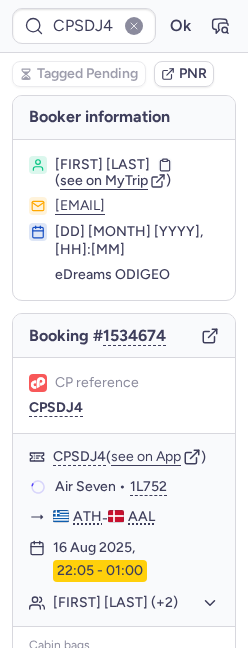 scroll, scrollTop: 0, scrollLeft: 0, axis: both 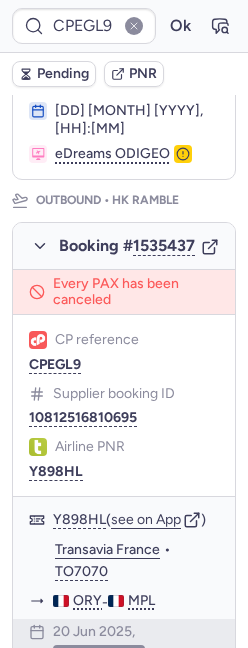 type on "CPSDJ4" 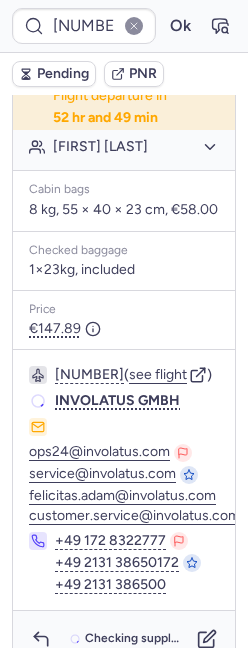 scroll, scrollTop: 681, scrollLeft: 0, axis: vertical 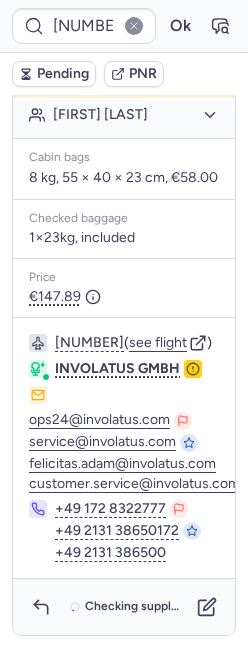 type on "CPFSHE" 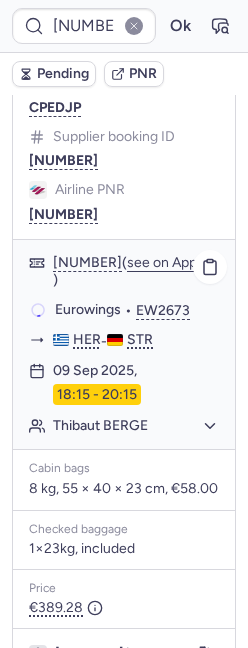 scroll, scrollTop: 638, scrollLeft: 0, axis: vertical 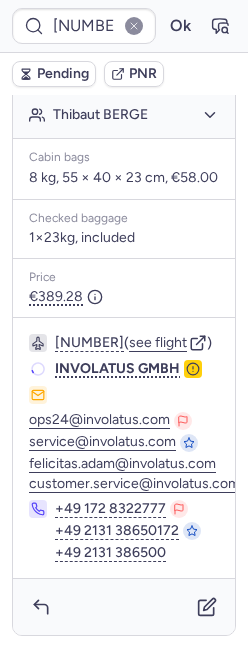 type on "CPYM7A" 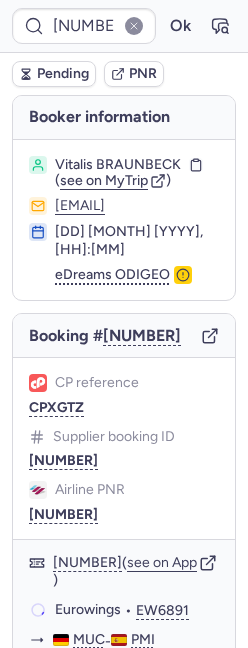 scroll, scrollTop: 612, scrollLeft: 0, axis: vertical 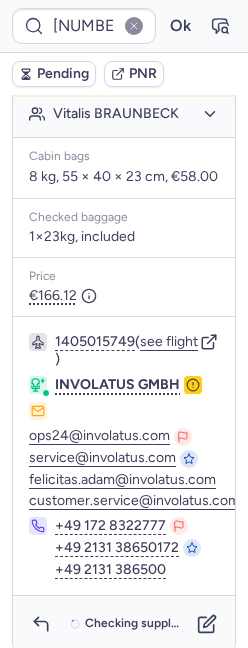 type on "CPYM7A" 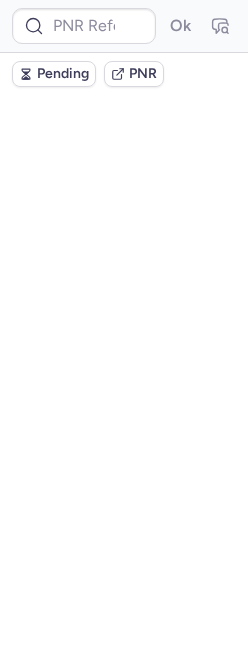 scroll, scrollTop: 0, scrollLeft: 0, axis: both 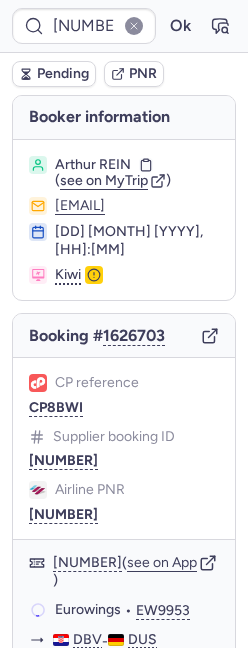 type on "CPYM7A" 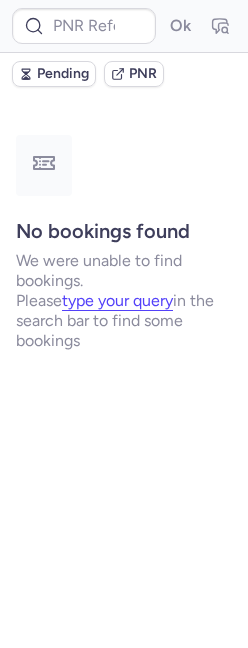 type on "6139221" 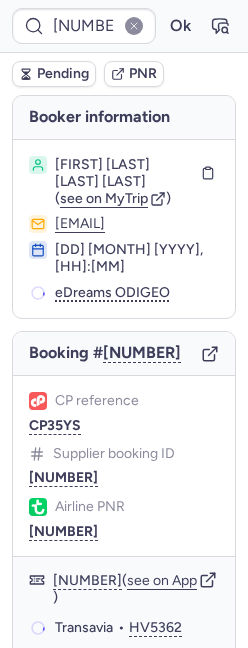 type on "6139221" 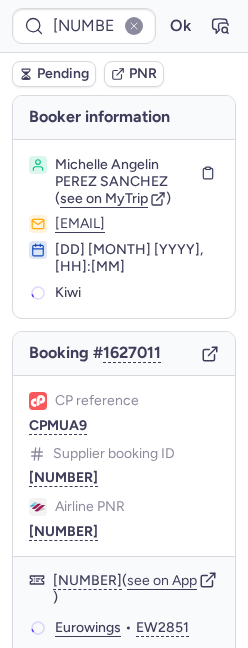 type on "6139221" 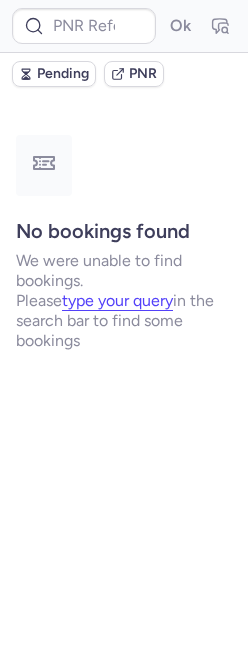 type on "[NUMBER]" 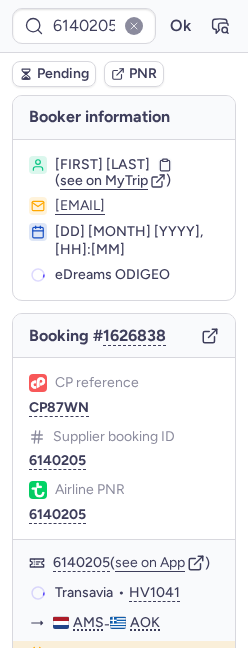 type on "CPRQQY" 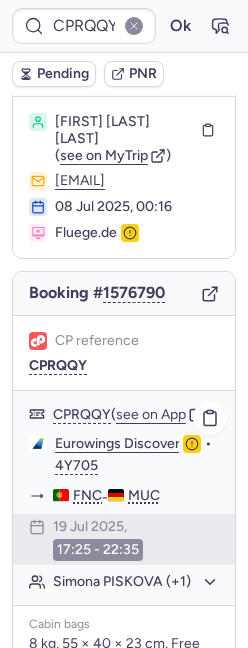 scroll, scrollTop: 51, scrollLeft: 0, axis: vertical 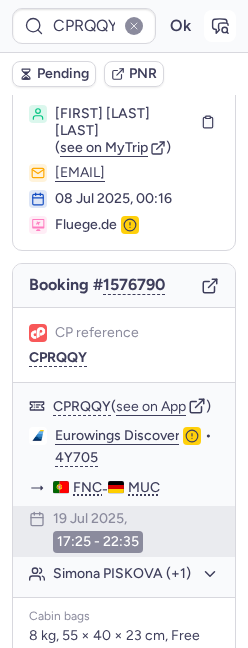 click 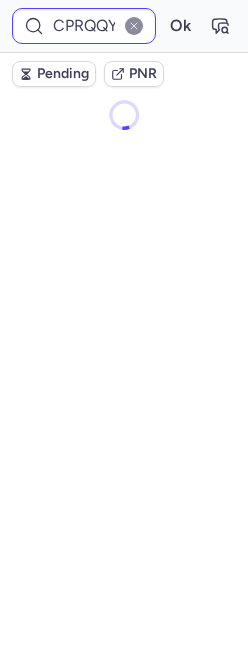 scroll, scrollTop: 0, scrollLeft: 0, axis: both 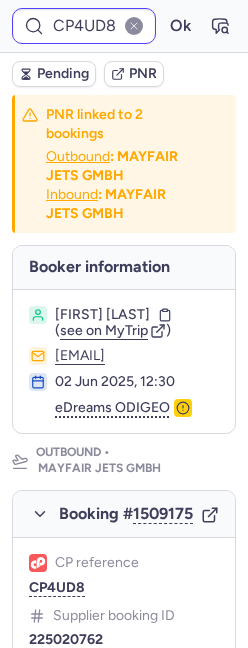 type on "CPK7YM" 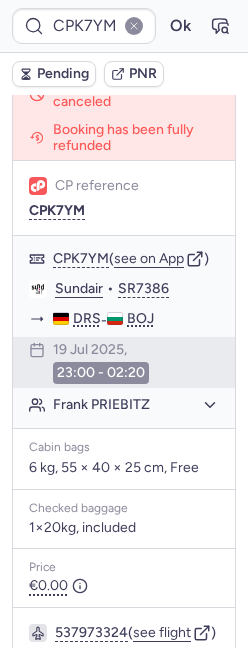 scroll, scrollTop: 537, scrollLeft: 0, axis: vertical 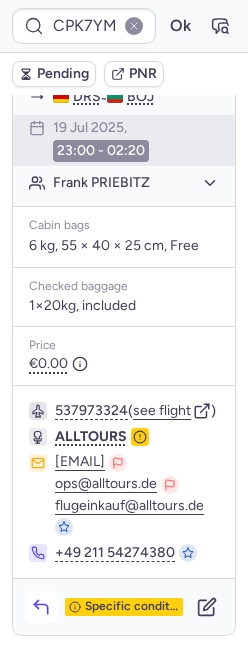click 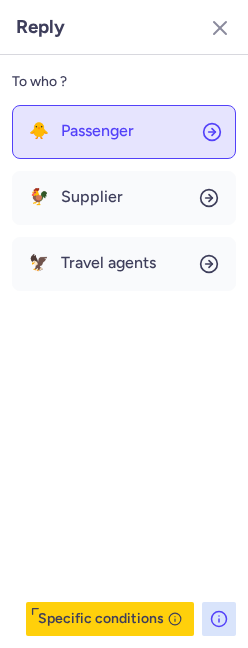 click on "🐥 Passenger" 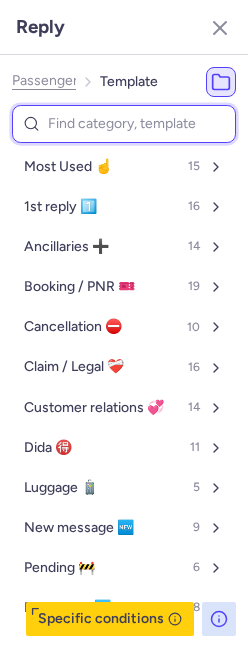 click at bounding box center [124, 124] 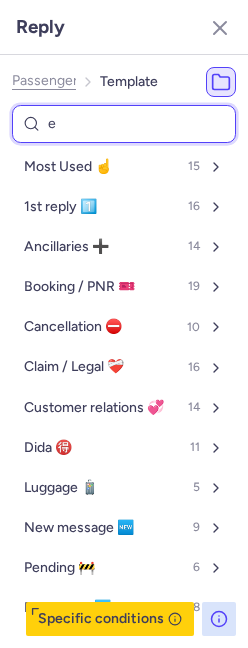 type on "ed" 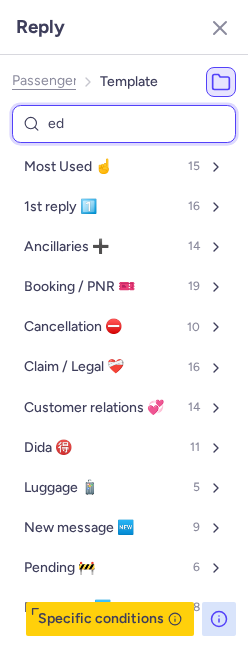 select on "en" 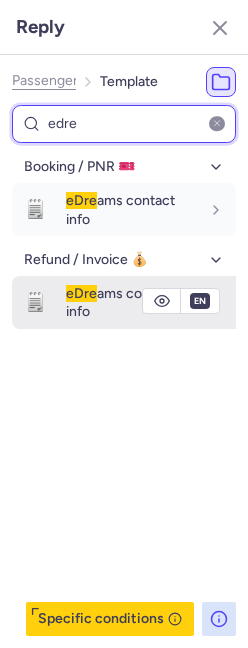 type on "edre" 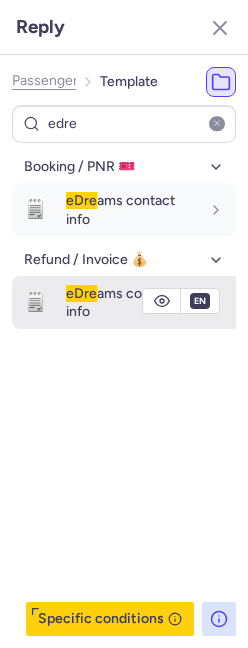 click on "fr en de nl pt es it ru en" at bounding box center [200, 301] 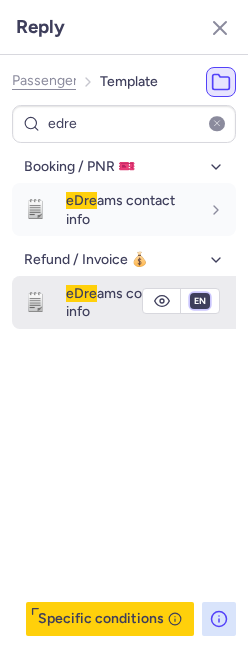 click on "fr en de nl pt es it ru" at bounding box center (200, 301) 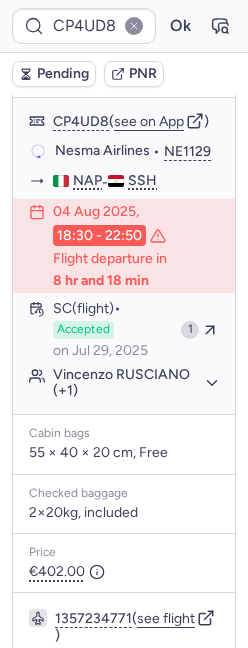 scroll, scrollTop: 537, scrollLeft: 0, axis: vertical 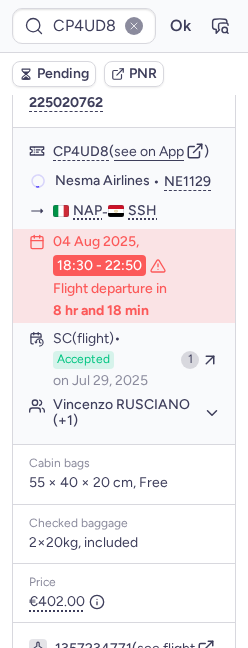 type on "CPFSHE" 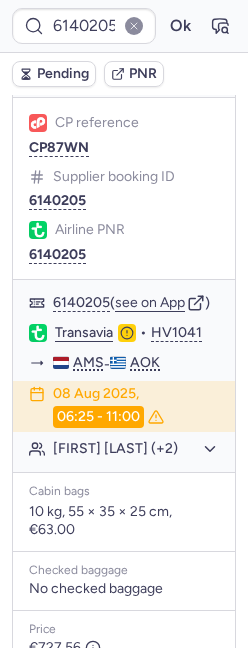 scroll, scrollTop: 259, scrollLeft: 0, axis: vertical 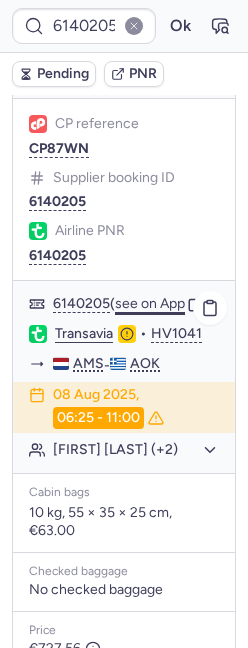 click on "see on App" 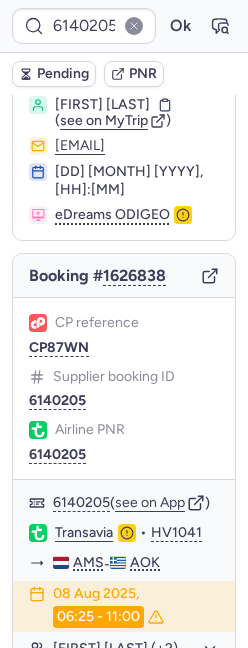 scroll, scrollTop: 0, scrollLeft: 0, axis: both 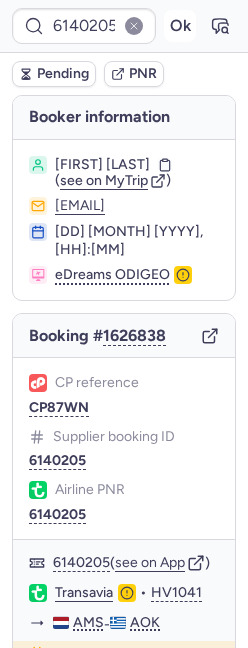 click on "Ok" at bounding box center [180, 26] 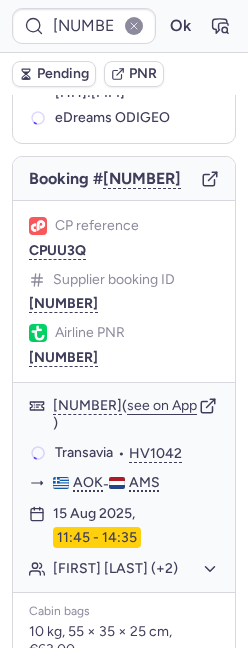 scroll, scrollTop: 133, scrollLeft: 0, axis: vertical 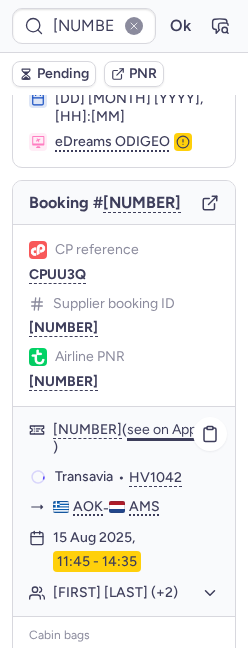 click on "see on App" 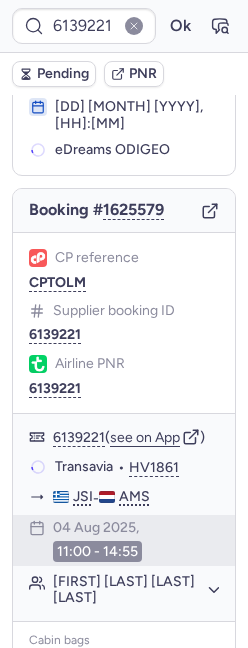 scroll, scrollTop: 133, scrollLeft: 0, axis: vertical 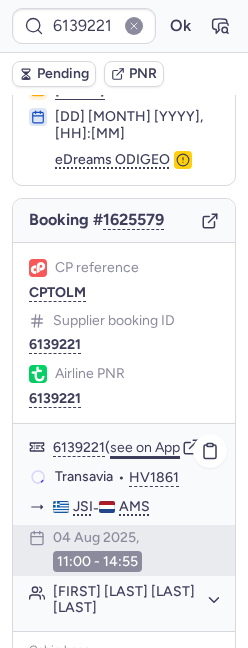 click on "see on App" 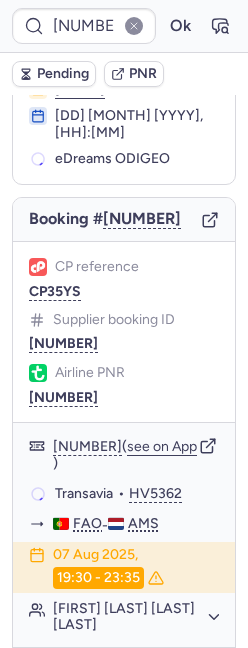 scroll, scrollTop: 133, scrollLeft: 0, axis: vertical 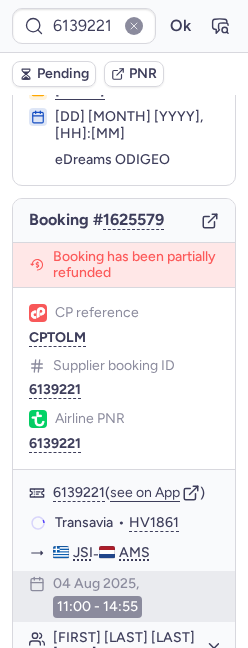 type on "[NUMBER]" 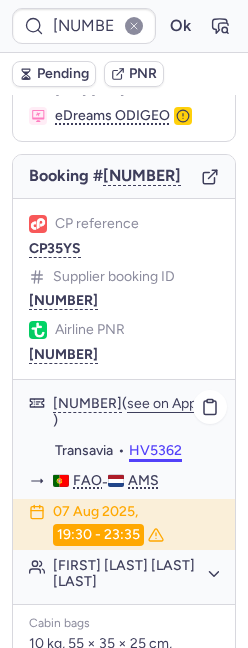 scroll, scrollTop: 207, scrollLeft: 0, axis: vertical 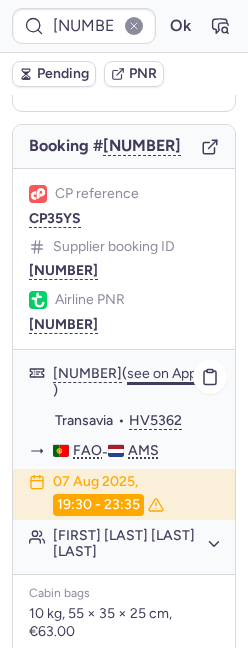 click on "see on App" 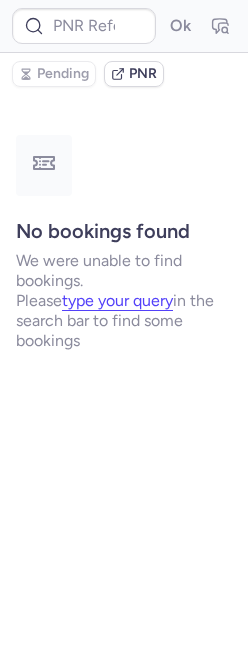 scroll, scrollTop: 0, scrollLeft: 0, axis: both 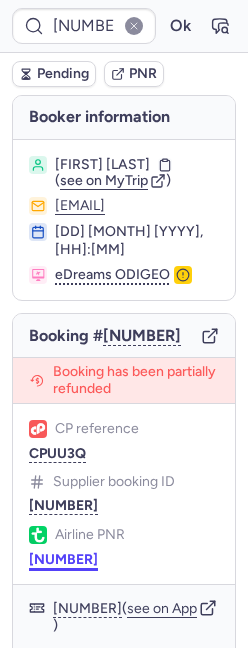 click on "[NUMBER]" at bounding box center [63, 560] 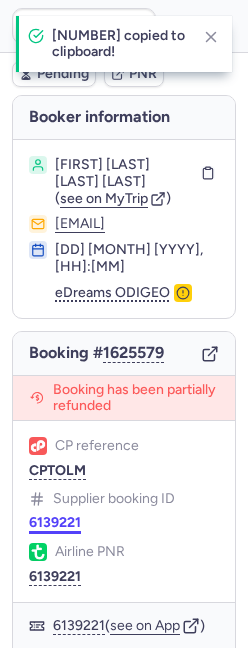 click on "6139221" at bounding box center [55, 523] 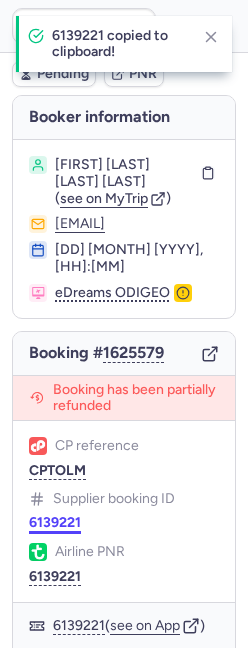 type on "[NUMBER]" 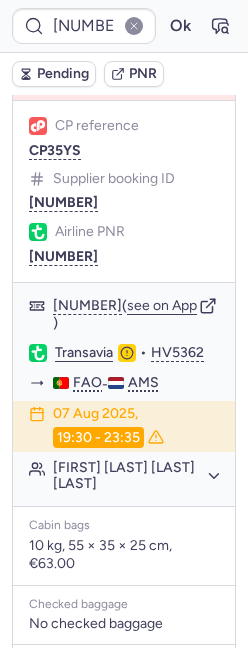 scroll, scrollTop: 729, scrollLeft: 0, axis: vertical 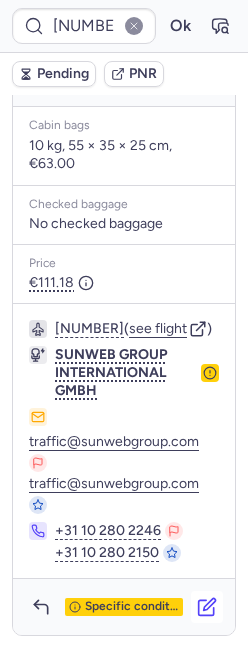 click at bounding box center (207, 607) 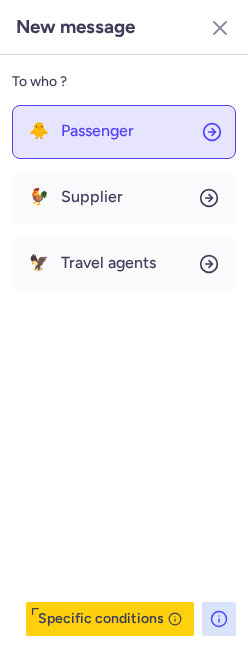 click on "Passenger" at bounding box center (97, 131) 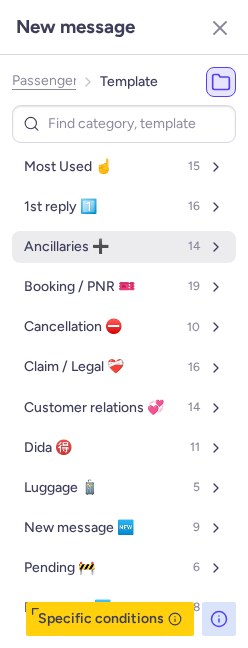 click on "Ancillaries ➕" at bounding box center [66, 247] 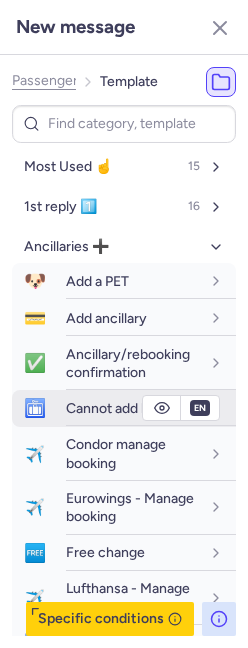 click on "Cannot add luggage" at bounding box center [128, 408] 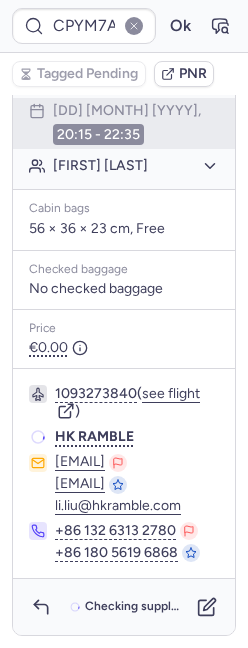 type on "6139221" 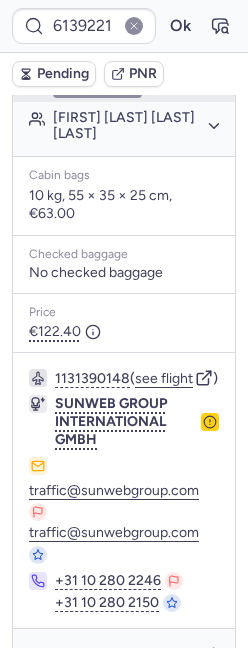 scroll, scrollTop: 703, scrollLeft: 0, axis: vertical 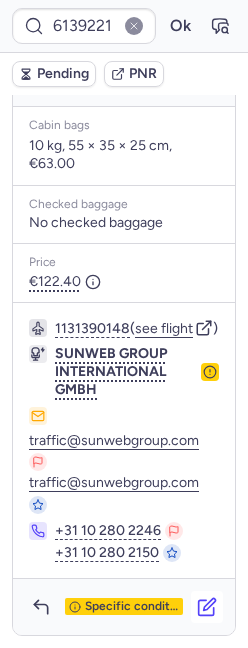 click 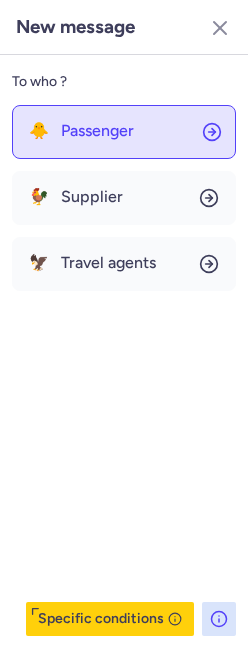 click on "Passenger" at bounding box center [97, 131] 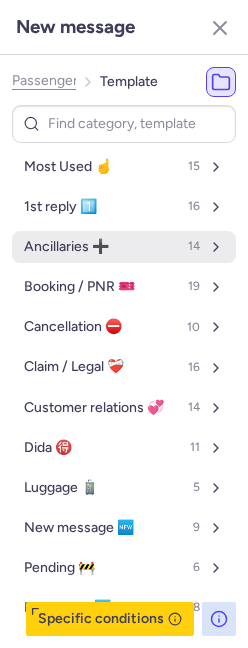 click on "Ancillaries ➕" at bounding box center (66, 247) 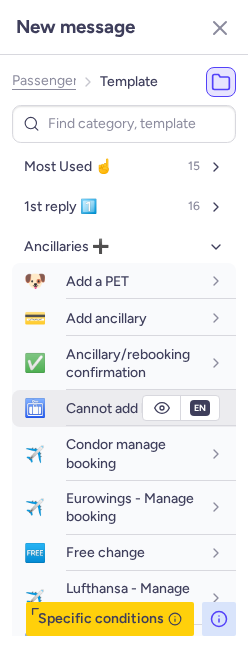 click on "Cannot add luggage" at bounding box center [128, 408] 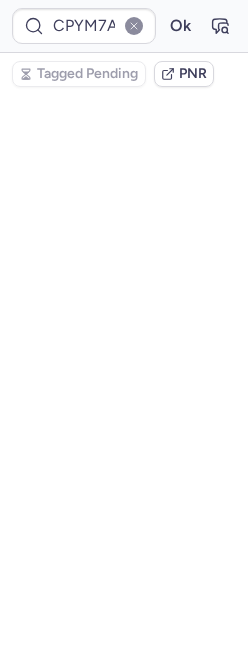type on "[NUMBER]" 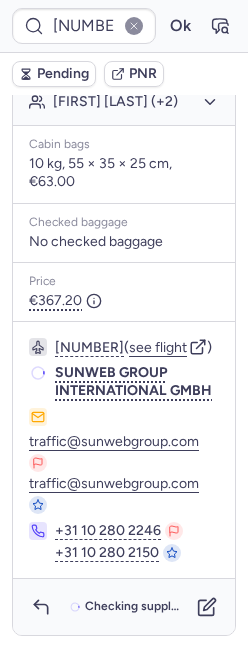 scroll, scrollTop: 653, scrollLeft: 0, axis: vertical 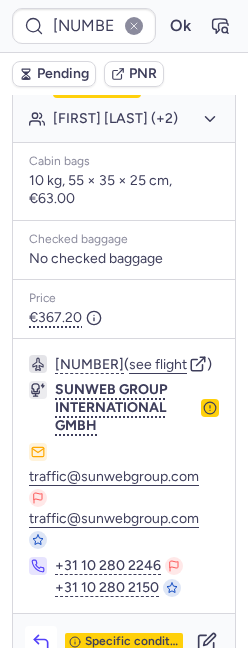 click 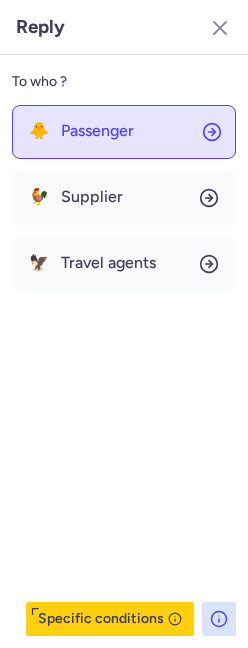 click on "Passenger" at bounding box center (97, 131) 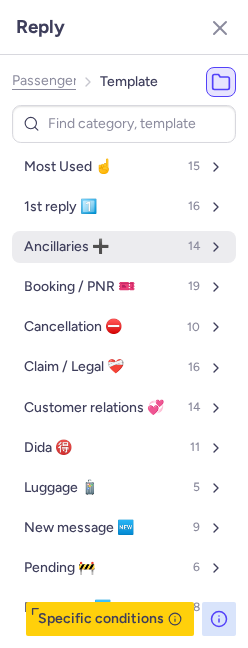 click on "Ancillaries ➕" at bounding box center (66, 247) 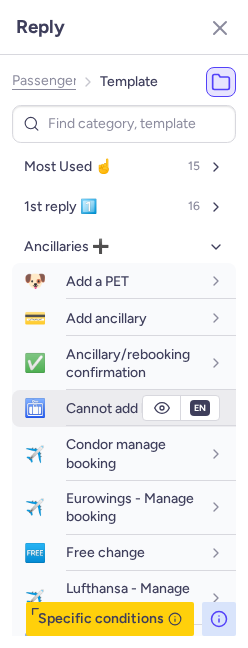 click on "Cannot add luggage" at bounding box center [128, 408] 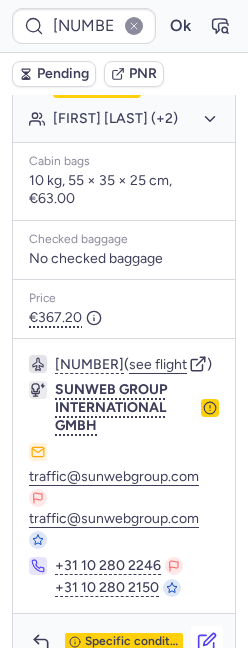 click 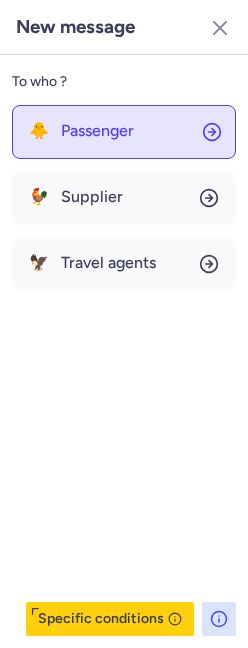 click on "Passenger" at bounding box center (97, 131) 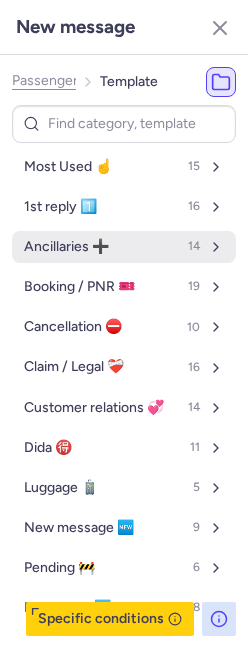 click on "Ancillaries ➕" at bounding box center (66, 247) 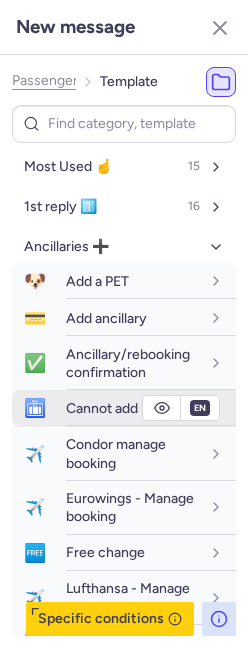 click on "Cannot add luggage" at bounding box center [128, 408] 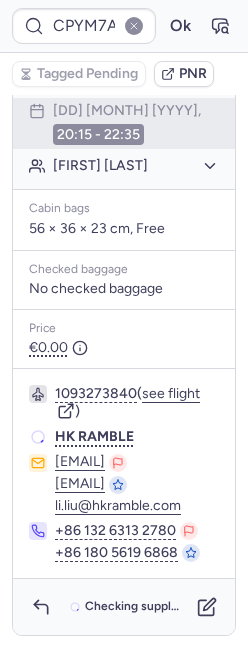 type on "6140205" 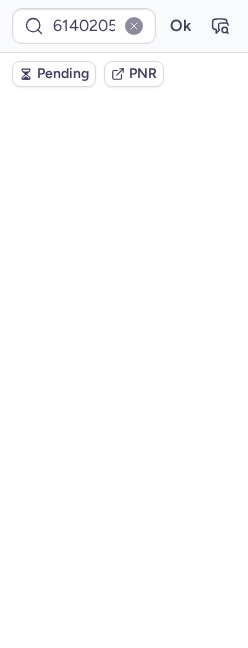 scroll, scrollTop: 636, scrollLeft: 0, axis: vertical 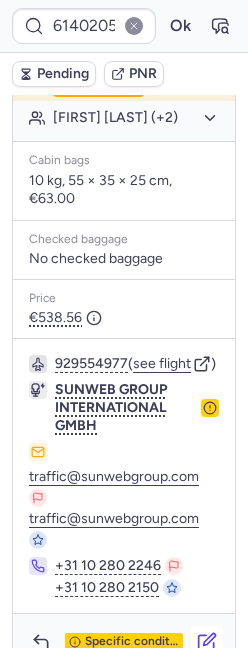 click 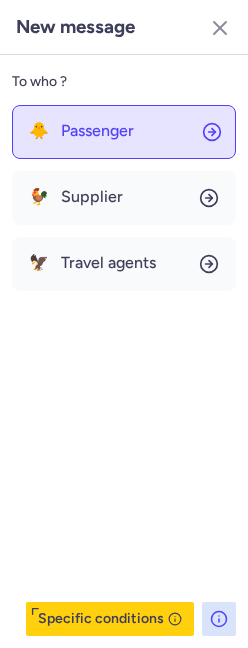 click on "🐥 Passenger" 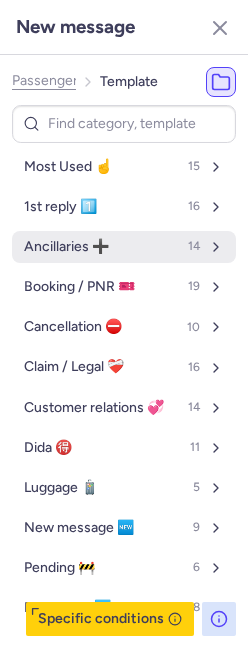 click on "Ancillaries ➕ 14" at bounding box center [124, 247] 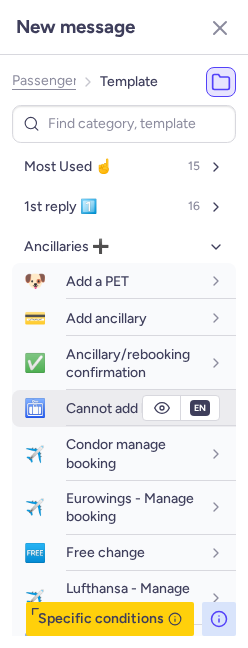 click on "Cannot add luggage" at bounding box center [128, 408] 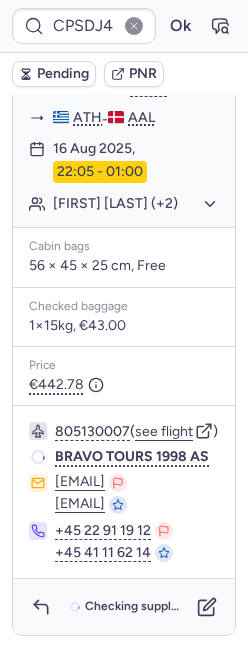 scroll, scrollTop: 460, scrollLeft: 0, axis: vertical 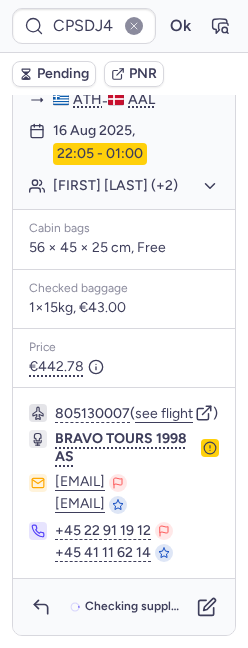 type on "CPJHJT" 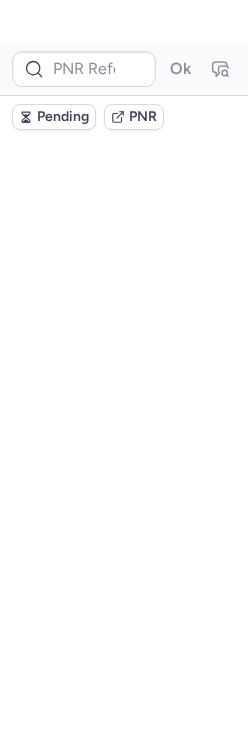 scroll, scrollTop: 0, scrollLeft: 0, axis: both 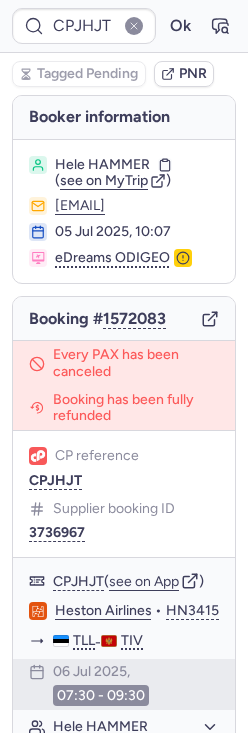 type on "CPEGL9" 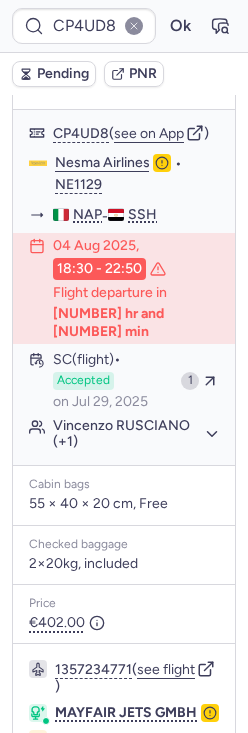 scroll, scrollTop: 484, scrollLeft: 0, axis: vertical 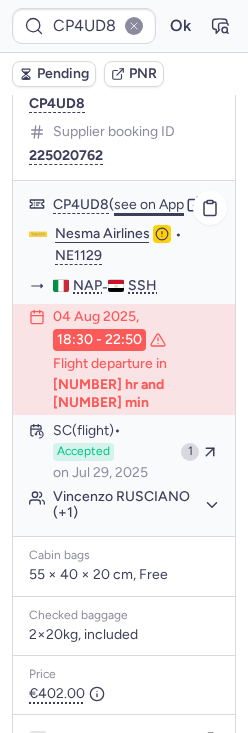 click on "see on App" 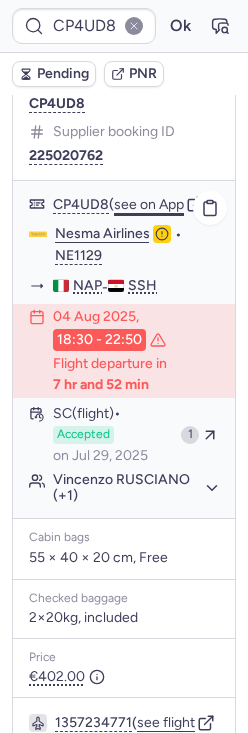click on "see on App" 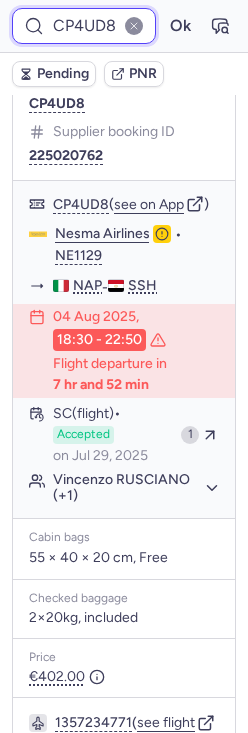 click on "CP4UD8" at bounding box center [84, 26] 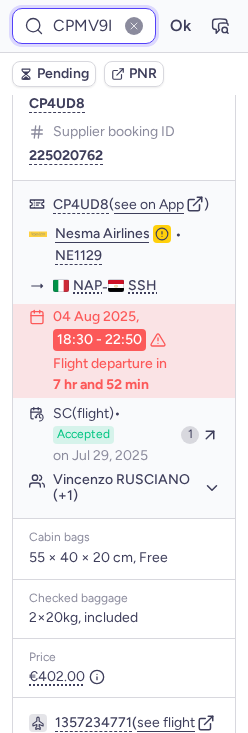 click on "Ok" at bounding box center [180, 26] 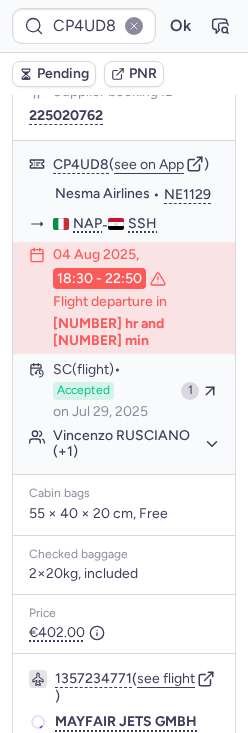 scroll, scrollTop: 484, scrollLeft: 0, axis: vertical 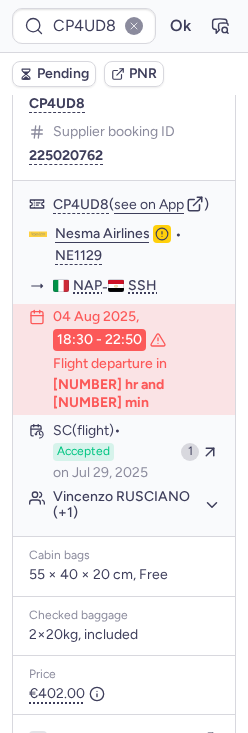 type on "CPFSHE" 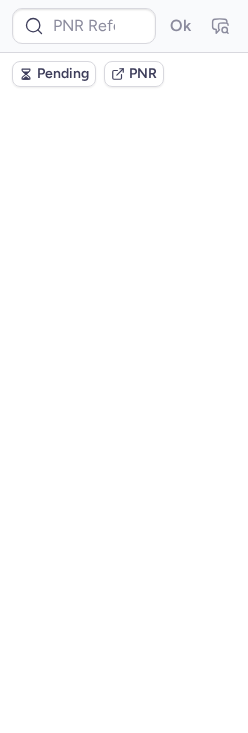 scroll, scrollTop: 0, scrollLeft: 0, axis: both 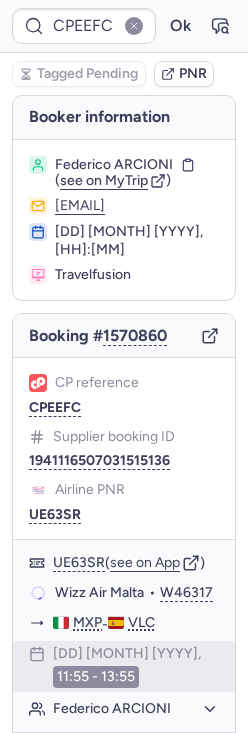 type on "CPJHJT" 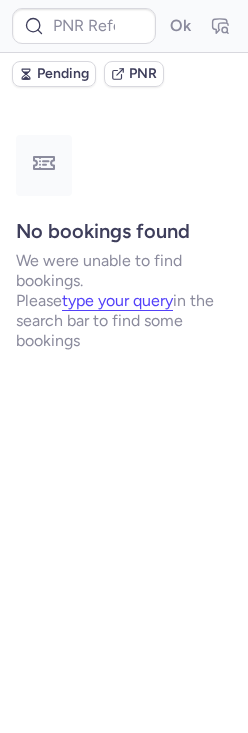type on "CPJHJT" 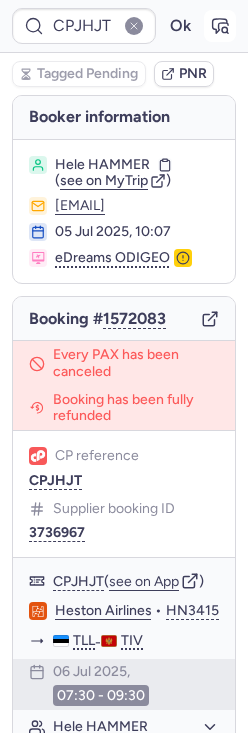 click 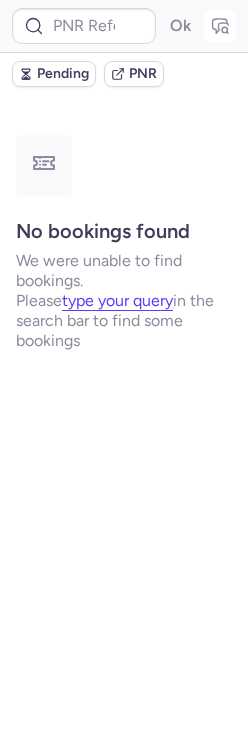 type on "CPJHJT" 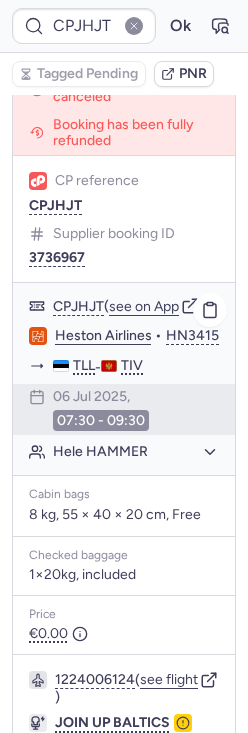scroll, scrollTop: 271, scrollLeft: 0, axis: vertical 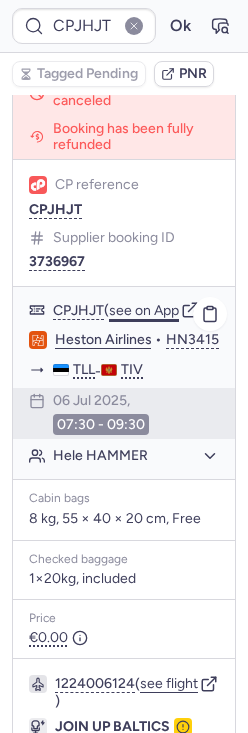 click on "see on App" 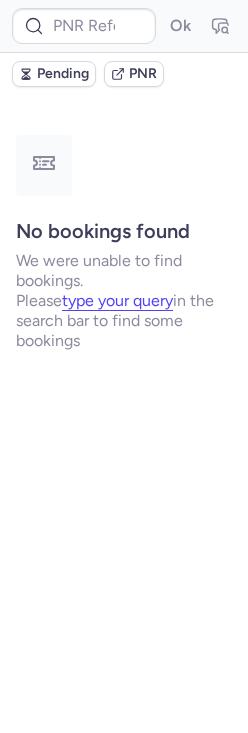 scroll, scrollTop: 0, scrollLeft: 0, axis: both 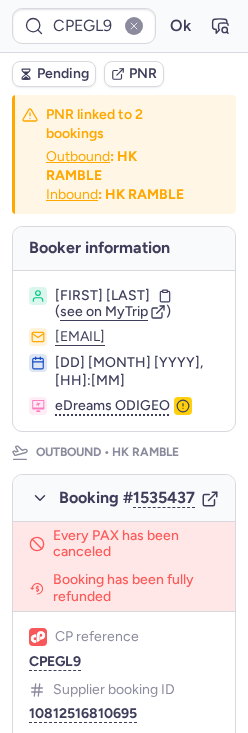 type on "CPAGTV" 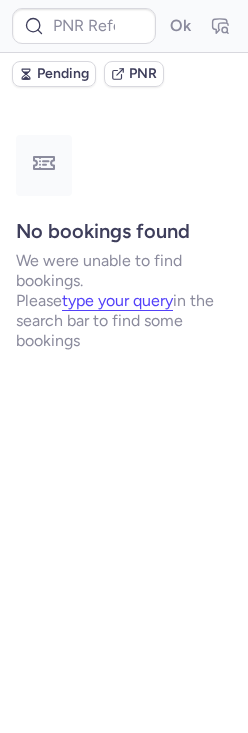 type on "CPAGTV" 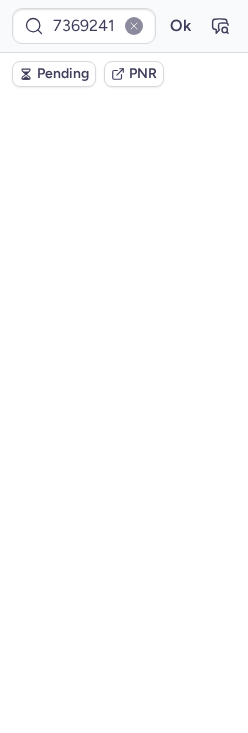 type on "23700103498" 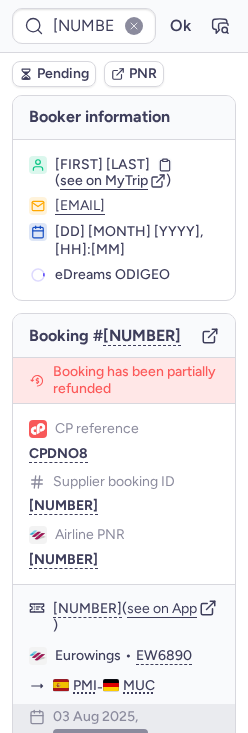 type on "CPQJHT" 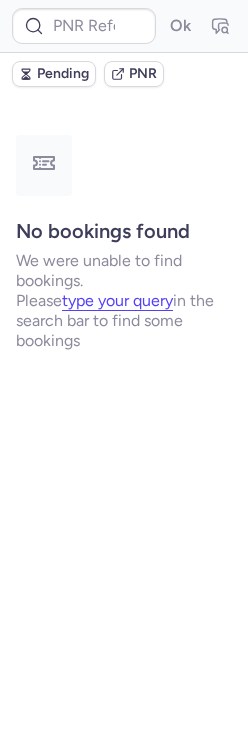 type on "CPHSEY" 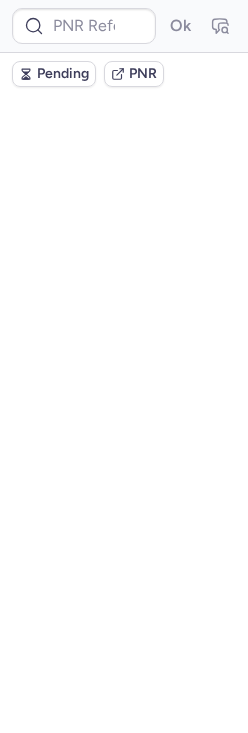 scroll, scrollTop: 0, scrollLeft: 0, axis: both 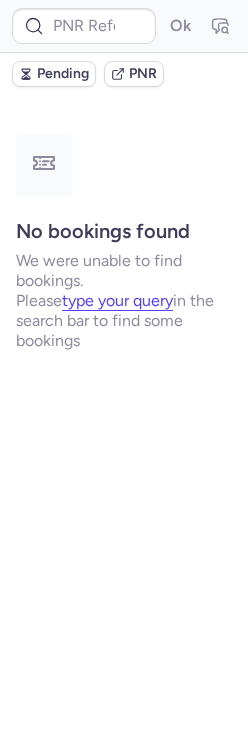 type on "CPHSEY" 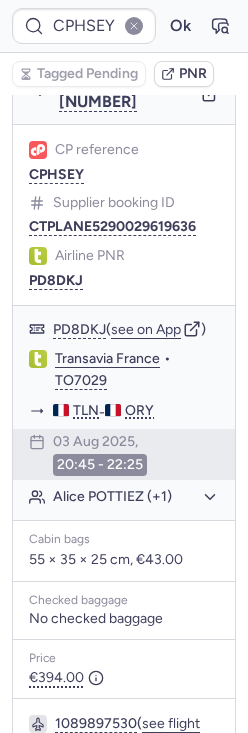 scroll, scrollTop: 1411, scrollLeft: 0, axis: vertical 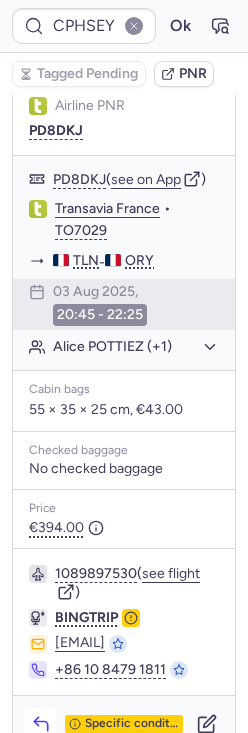 click 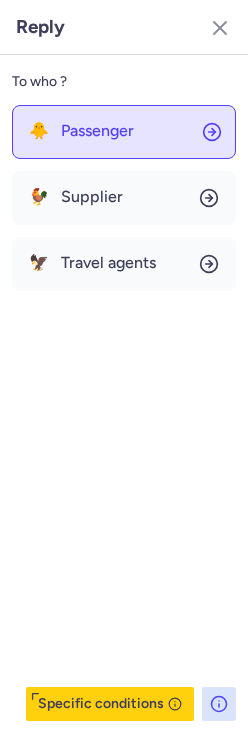 click on "🐥 Passenger" 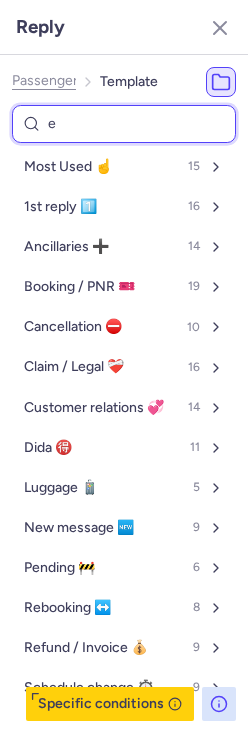 type on "ed" 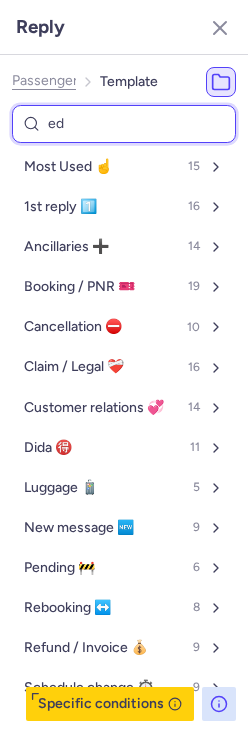 select on "en" 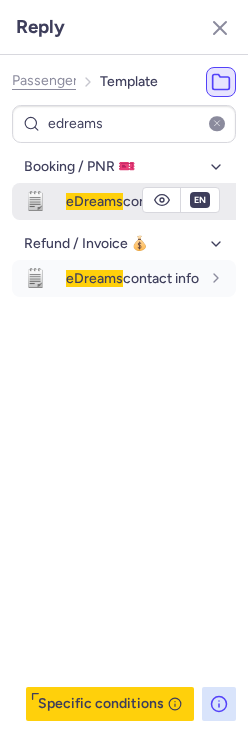 click on "eDreams" at bounding box center [94, 201] 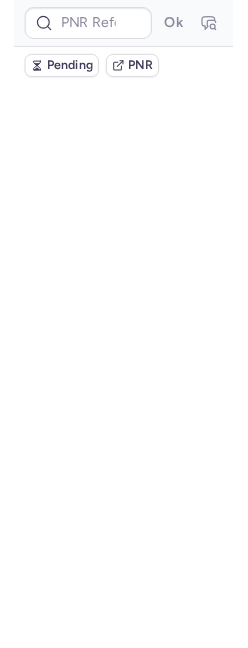scroll, scrollTop: 0, scrollLeft: 0, axis: both 